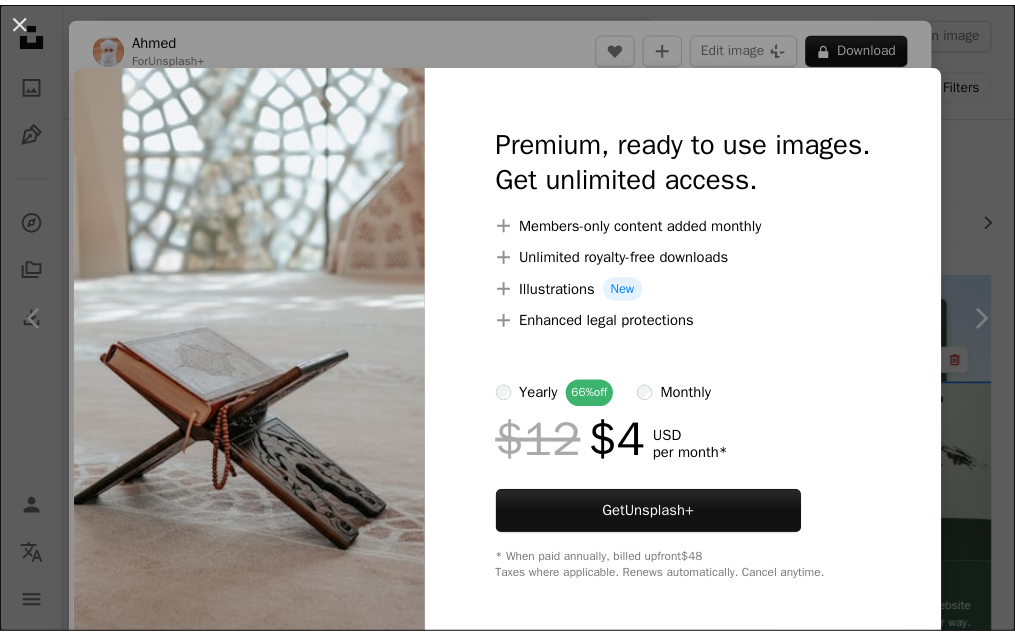 scroll, scrollTop: 2200, scrollLeft: 0, axis: vertical 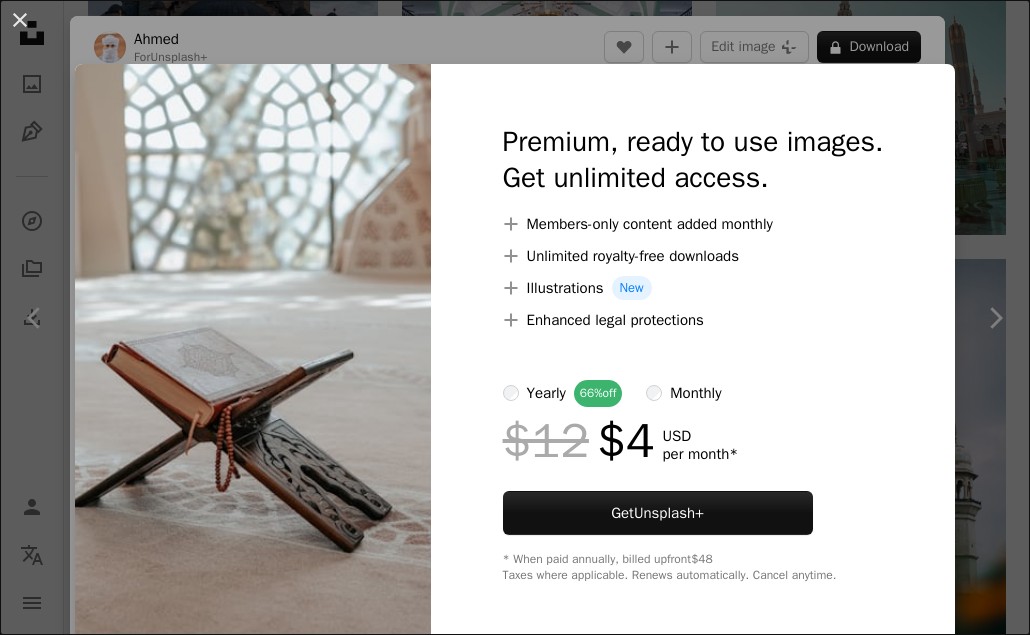 click on "An X shape Premium, ready to use images. Get unlimited access. A plus sign Members-only content added monthly A plus sign Unlimited royalty-free downloads A plus sign Illustrations  New A plus sign Enhanced legal protections yearly 66%  off monthly $12   $4 USD per month * Get  Unsplash+ * When paid annually, billed upfront  $48 Taxes where applicable. Renews automatically. Cancel anytime." at bounding box center (515, 317) 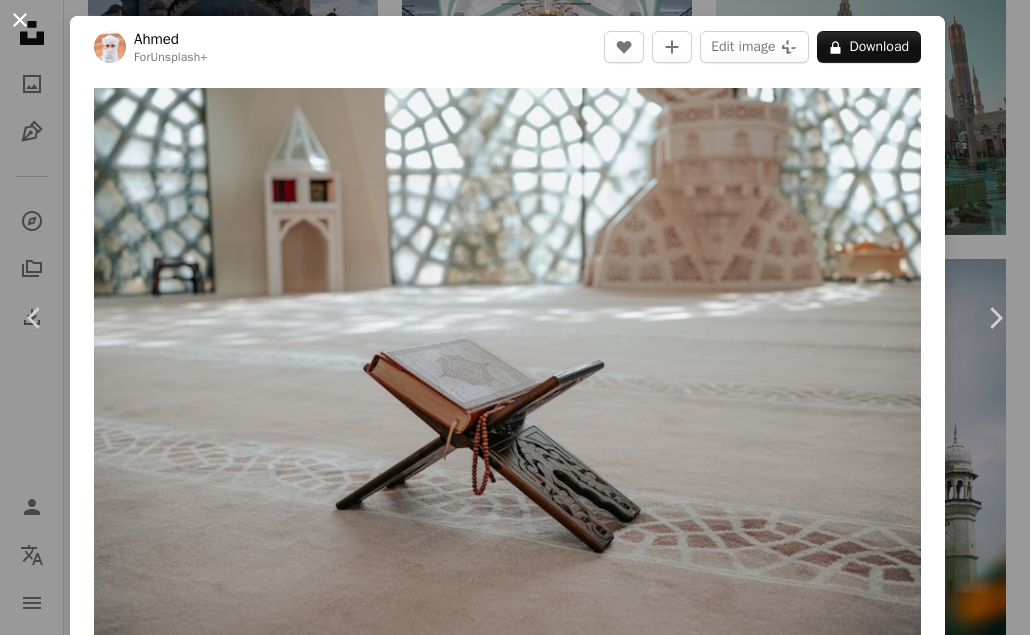 click on "An X shape" at bounding box center [20, 20] 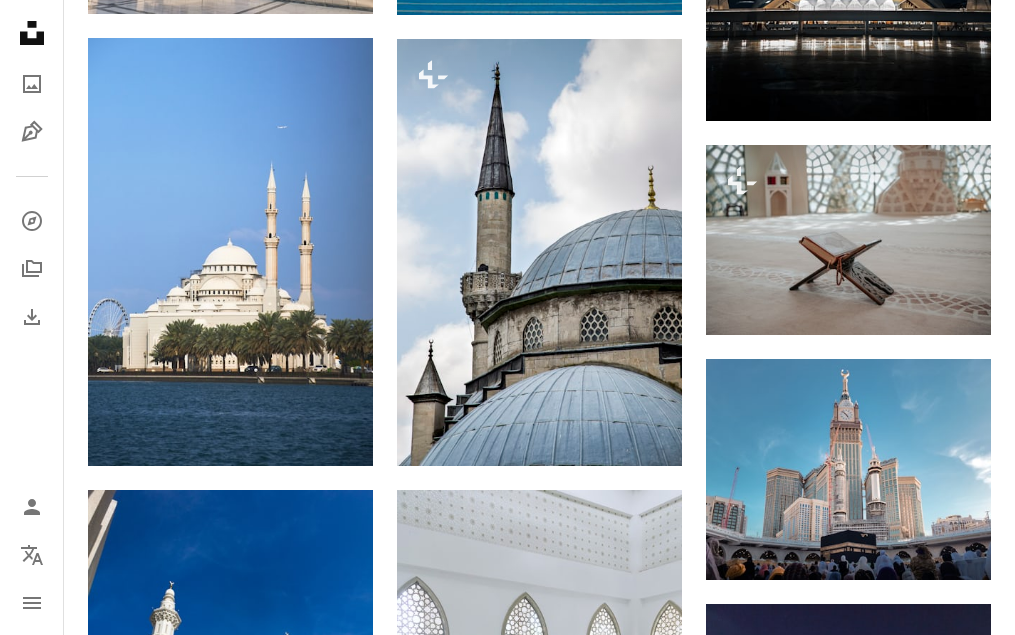 scroll, scrollTop: 3200, scrollLeft: 0, axis: vertical 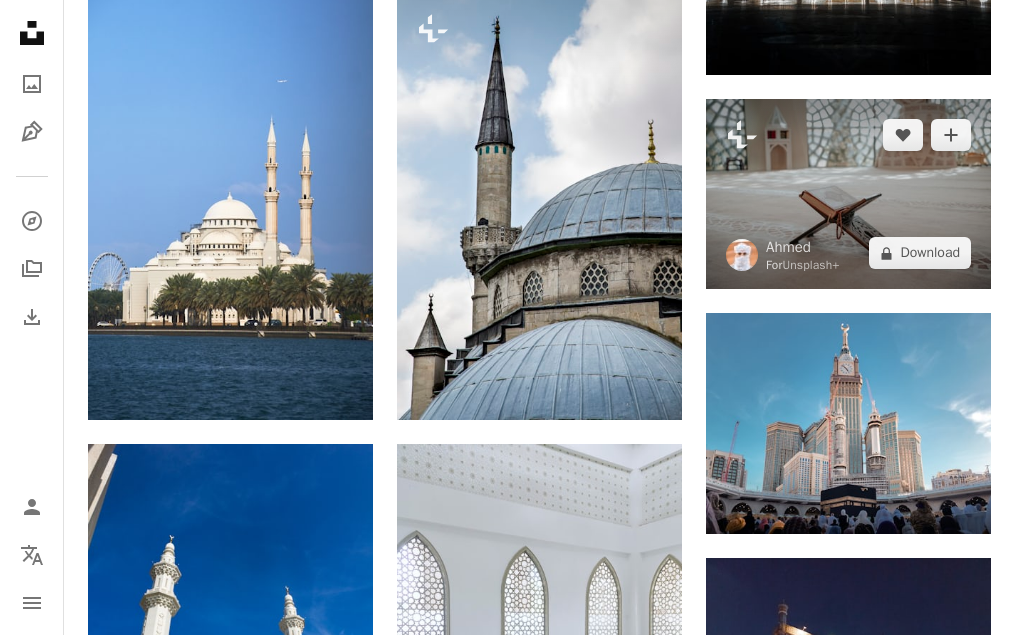 click at bounding box center (848, 194) 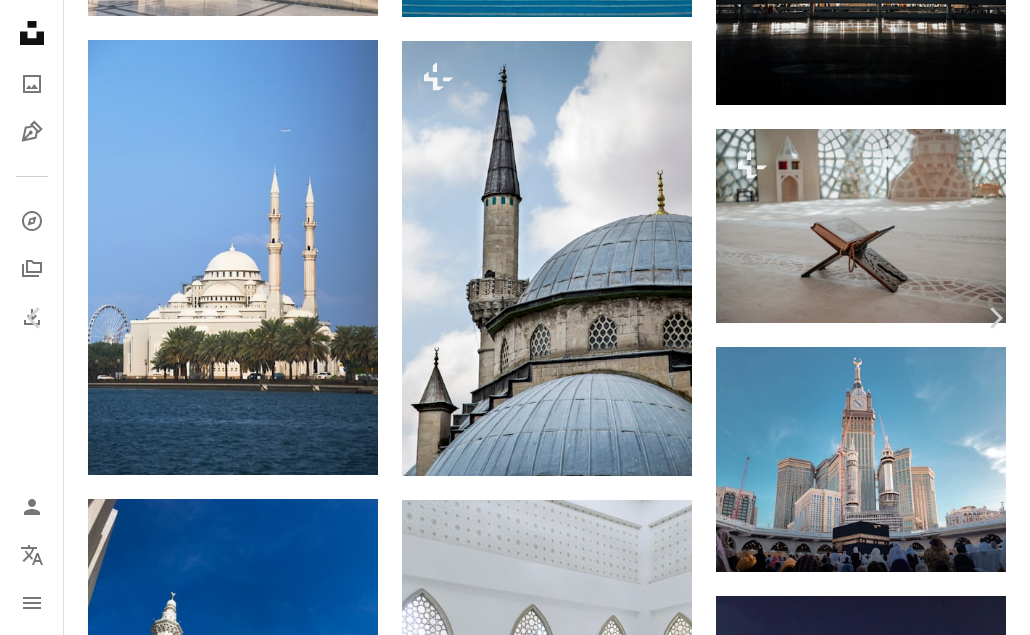 click on "An X shape" at bounding box center (20, 20) 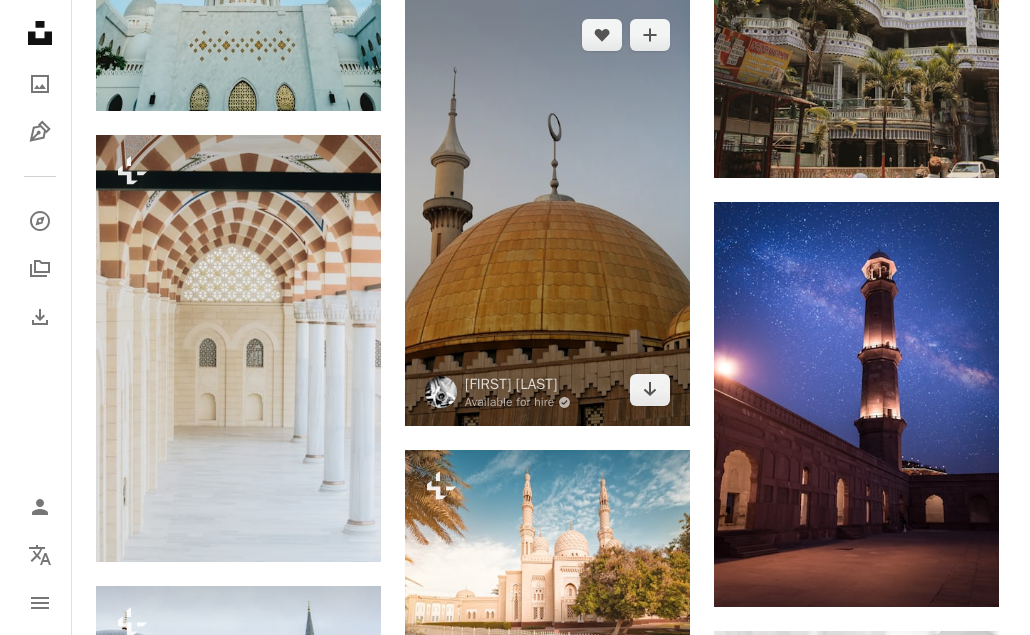 scroll, scrollTop: 5900, scrollLeft: 0, axis: vertical 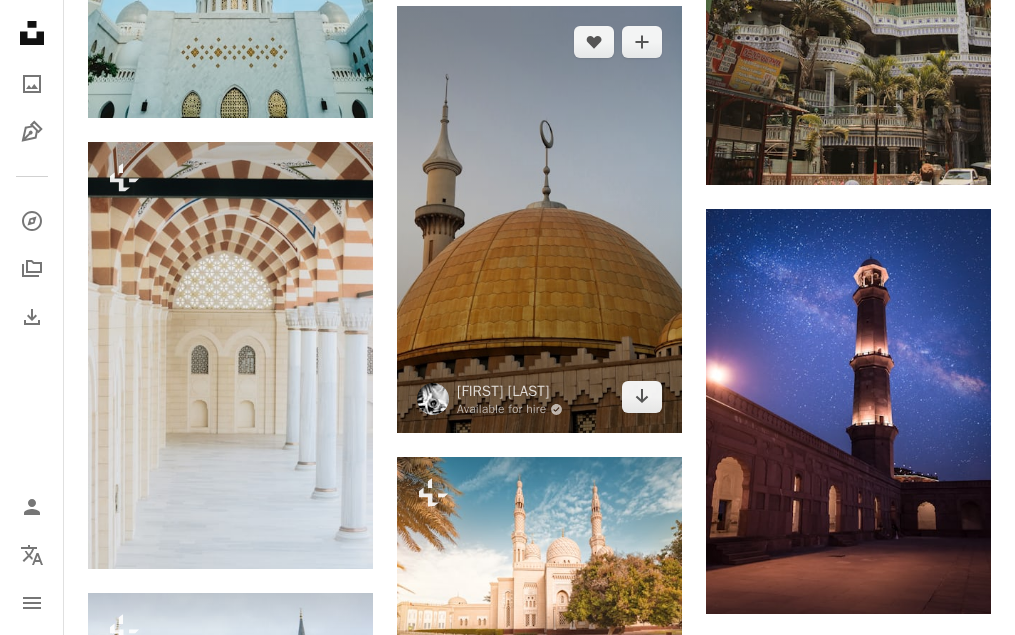 click at bounding box center (539, 220) 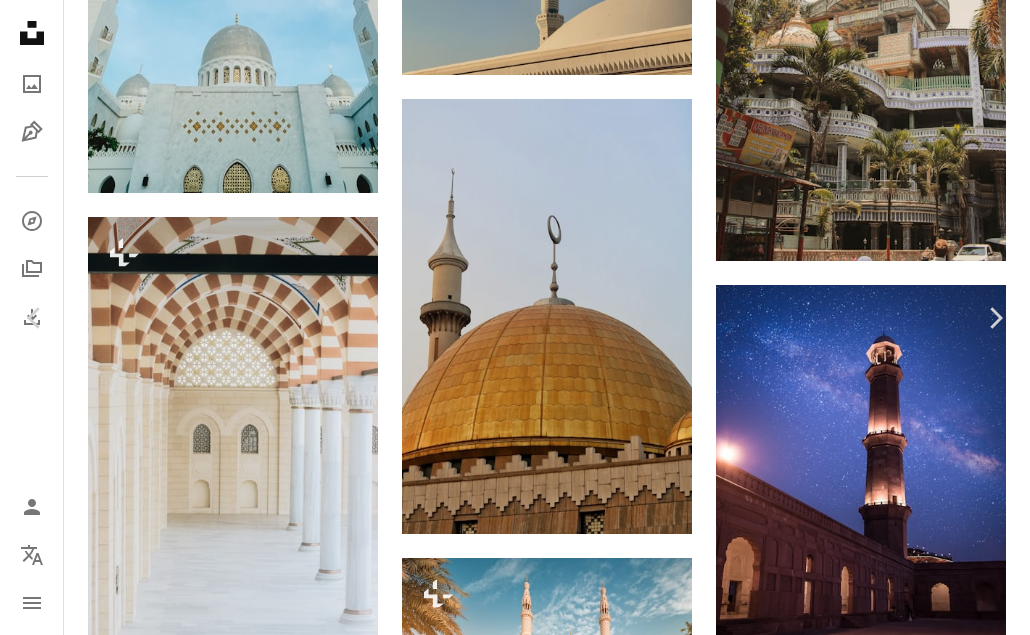 scroll, scrollTop: 6274, scrollLeft: 0, axis: vertical 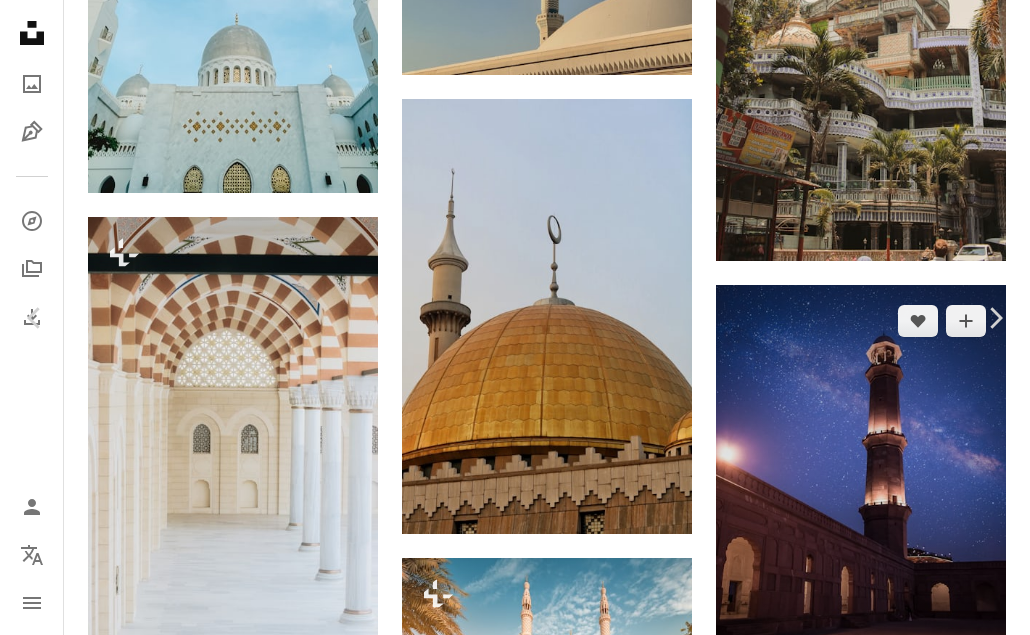 drag, startPoint x: 979, startPoint y: 201, endPoint x: 967, endPoint y: 218, distance: 20.808653 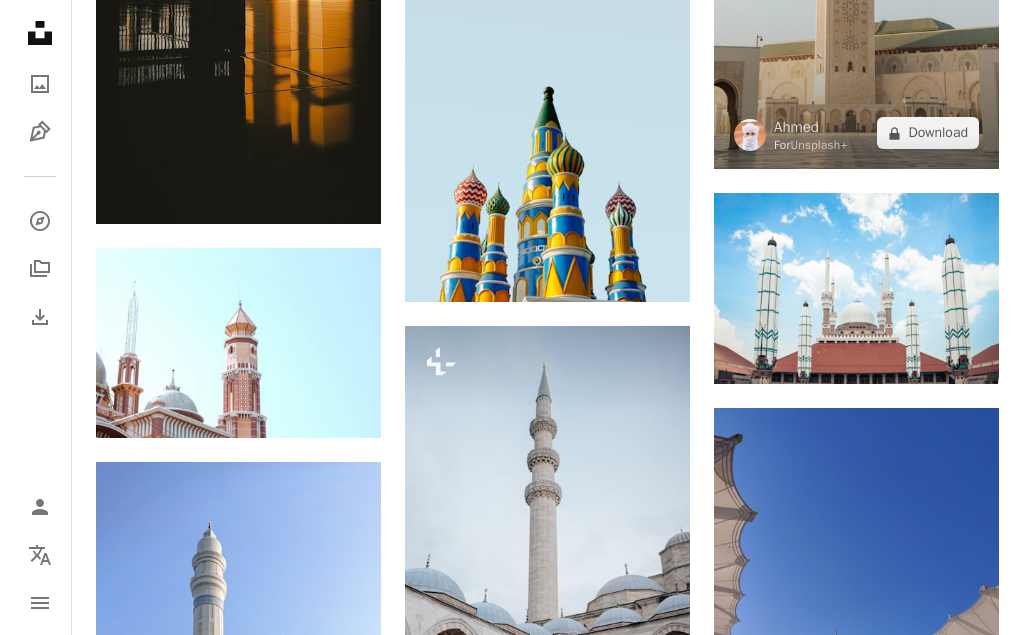 scroll, scrollTop: 8900, scrollLeft: 0, axis: vertical 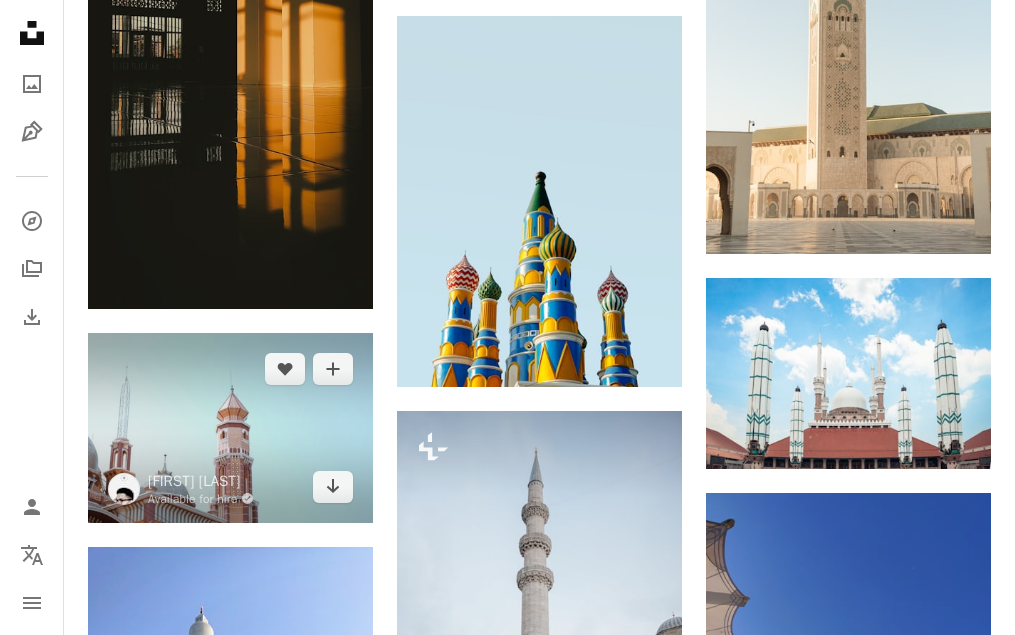 click at bounding box center [230, 428] 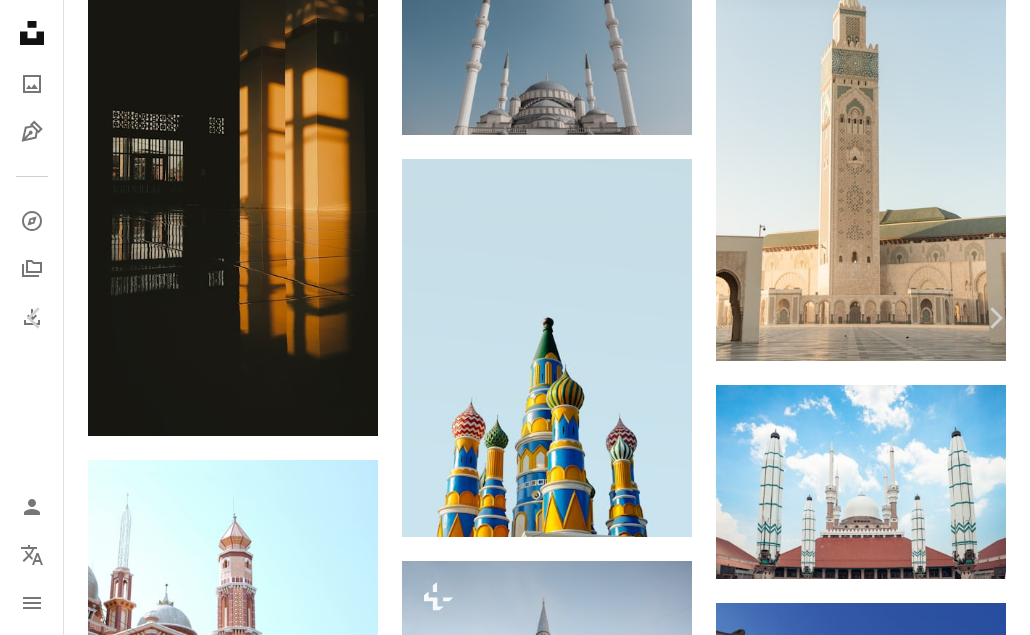 scroll, scrollTop: 1500, scrollLeft: 0, axis: vertical 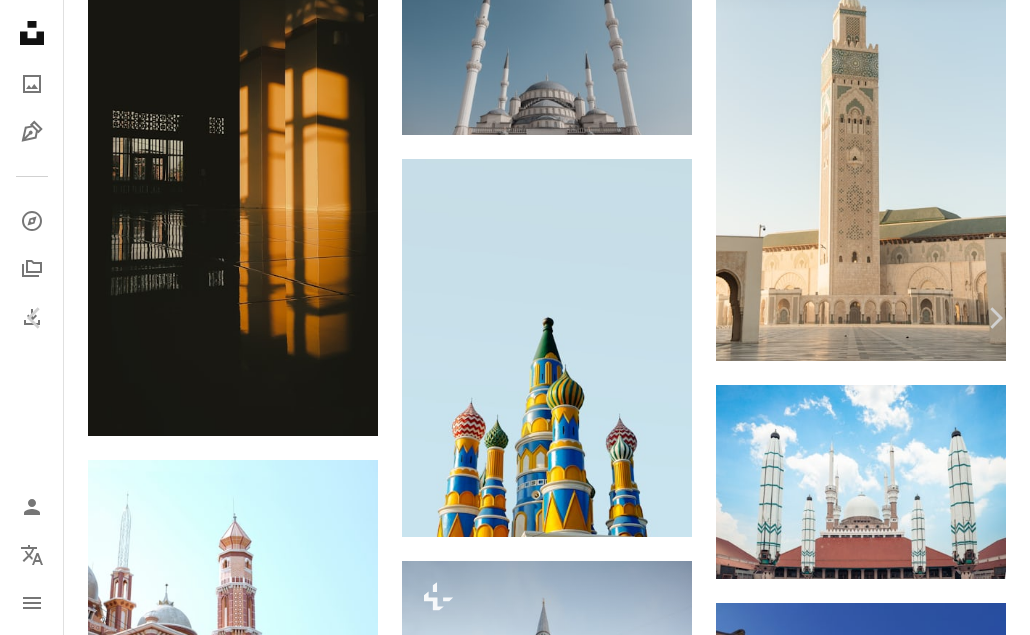 click at bounding box center (295, 5080) 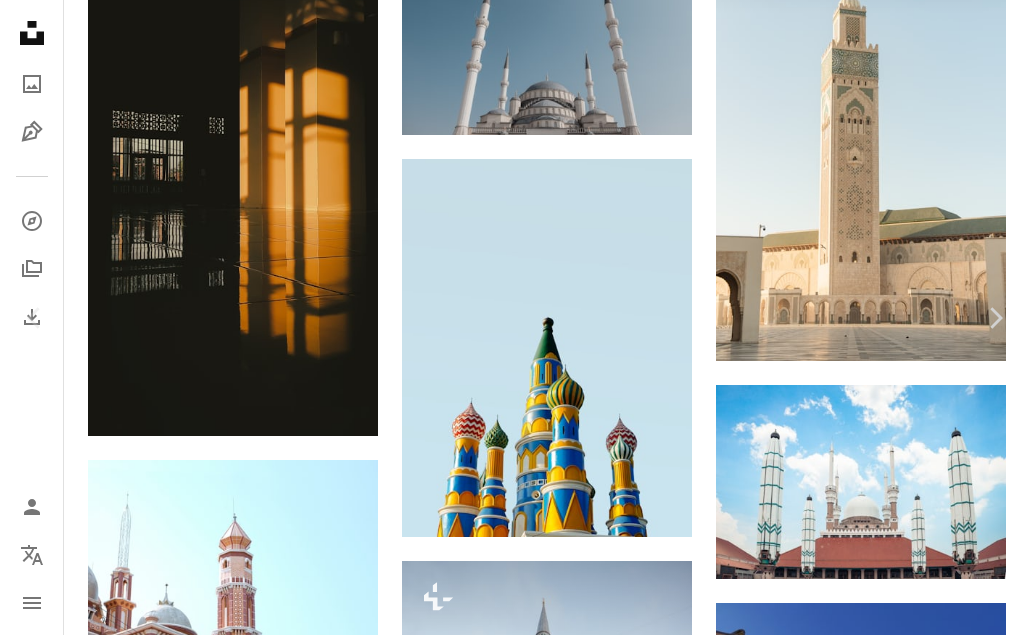scroll, scrollTop: 13830, scrollLeft: 0, axis: vertical 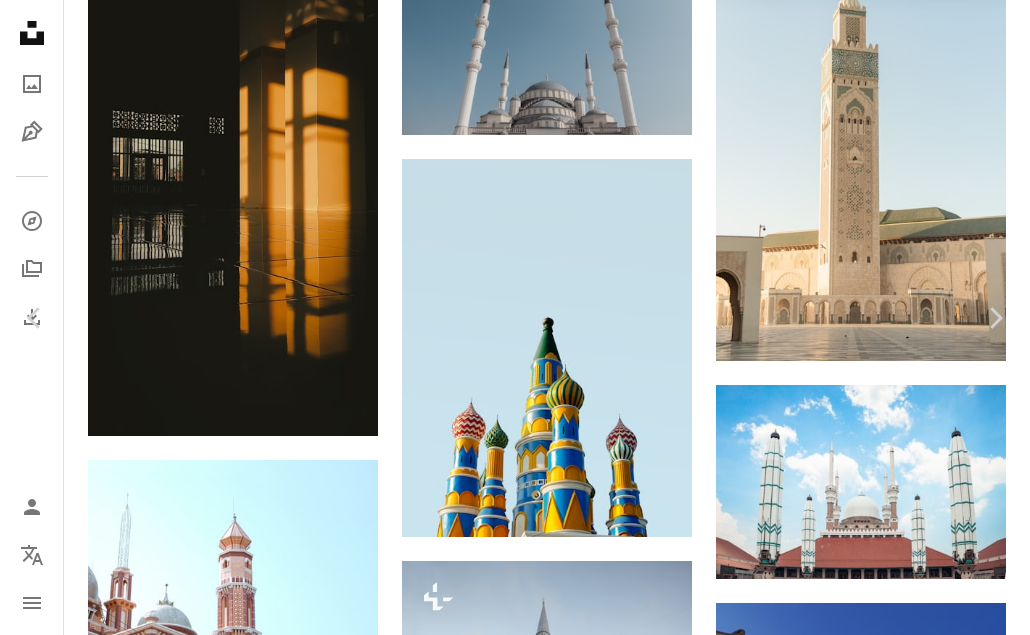 click on "Download free" at bounding box center [831, 5136] 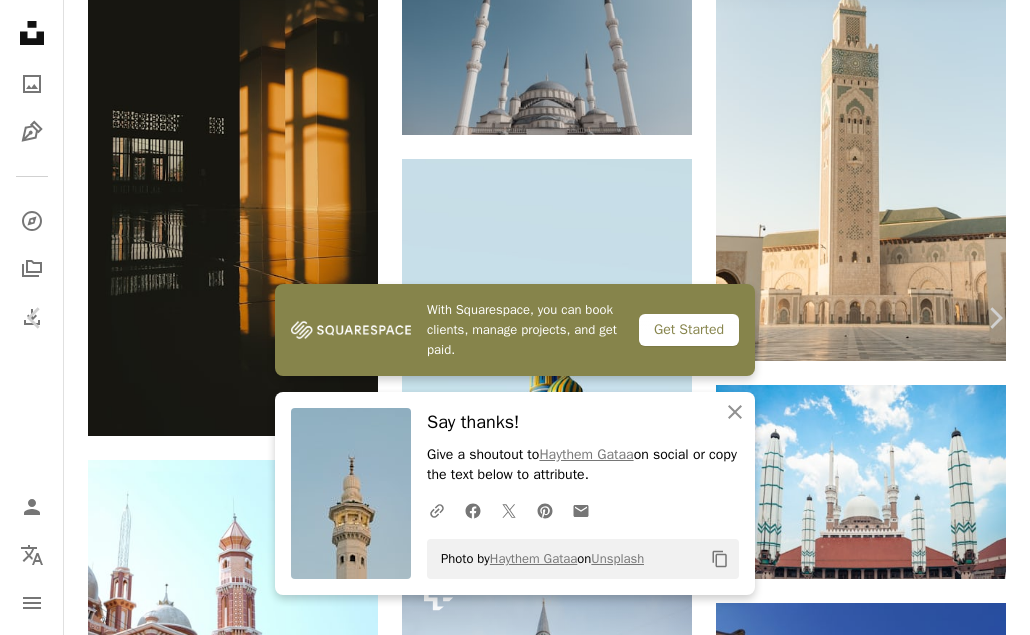scroll, scrollTop: 100, scrollLeft: 0, axis: vertical 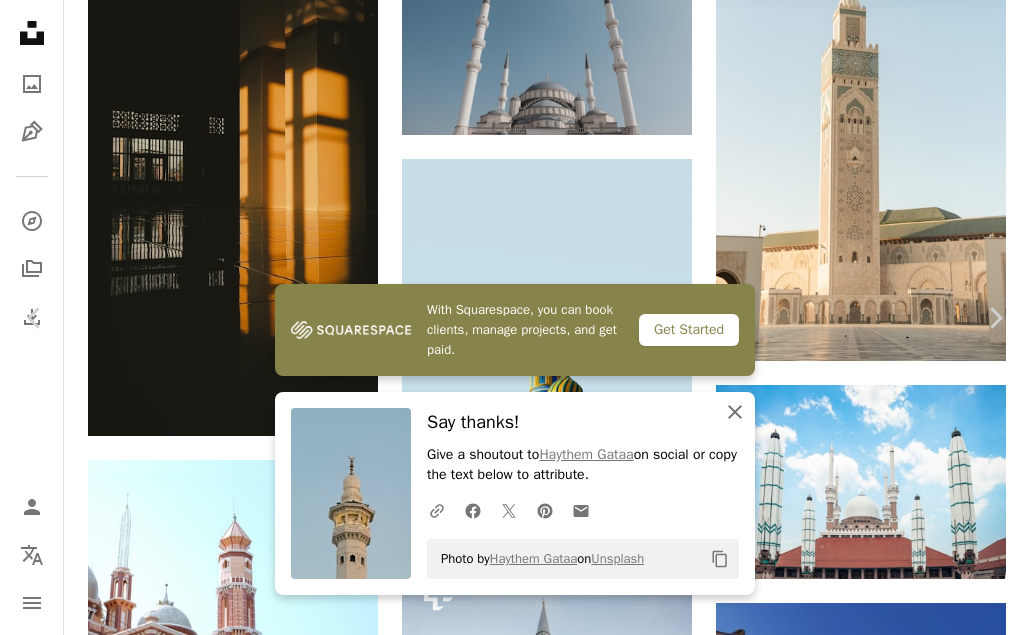 click on "An X shape" 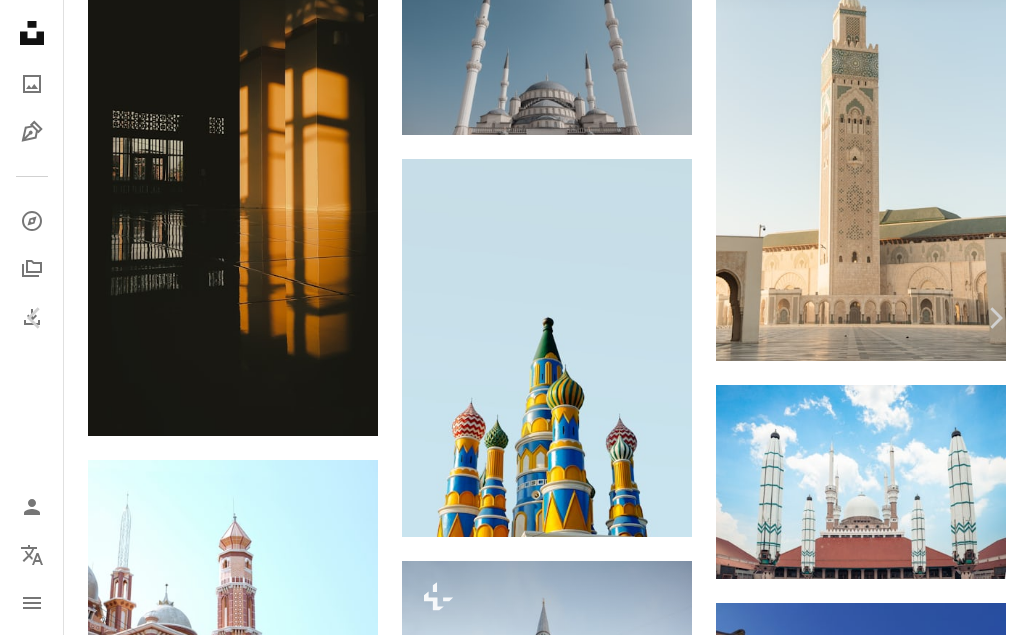 scroll, scrollTop: 300, scrollLeft: 0, axis: vertical 